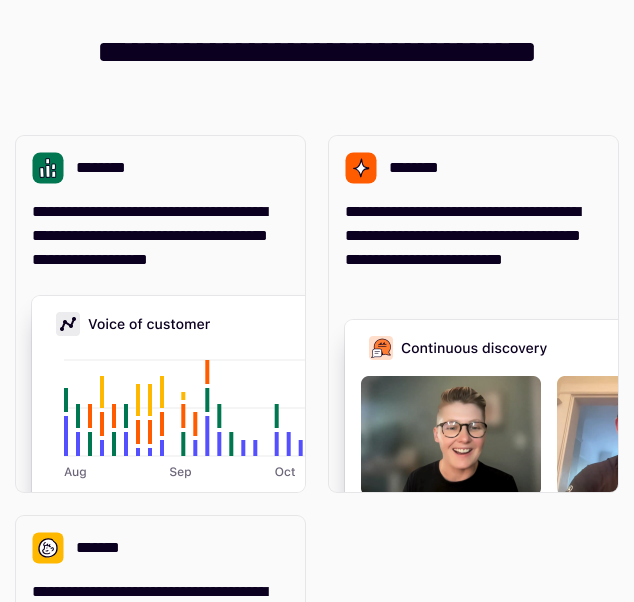scroll, scrollTop: 0, scrollLeft: 0, axis: both 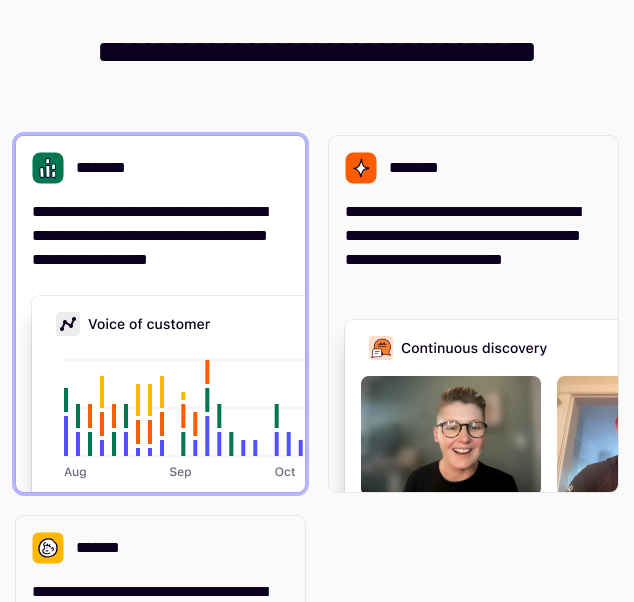 click on "**********" at bounding box center [157, 236] 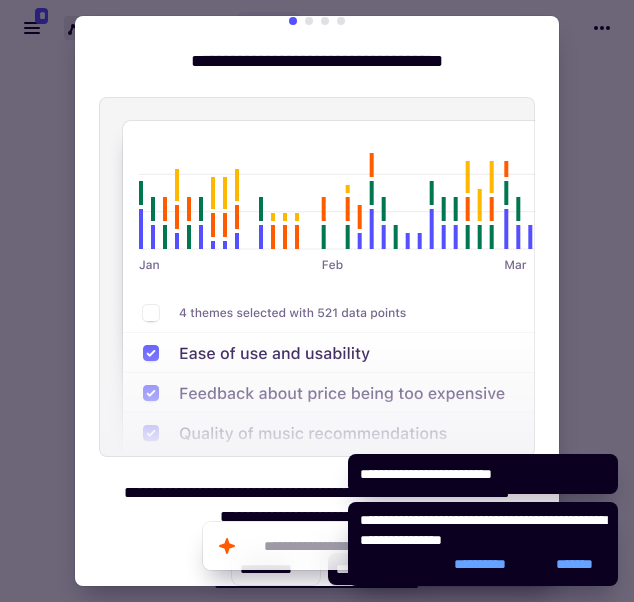scroll, scrollTop: 33, scrollLeft: 0, axis: vertical 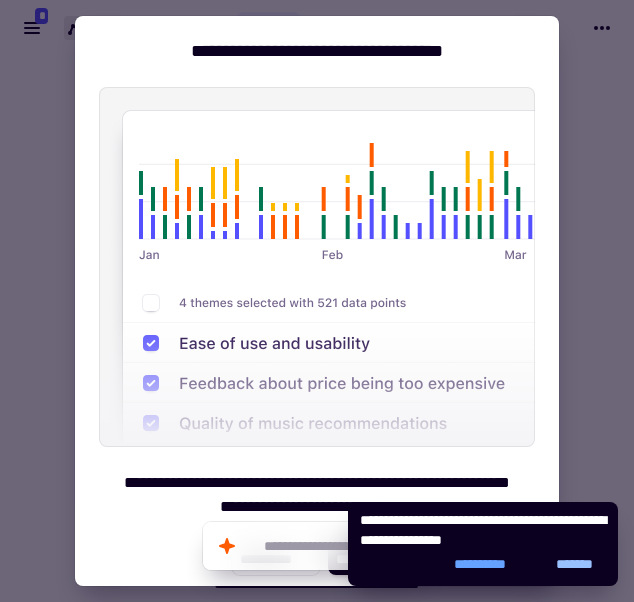 click on "*******" 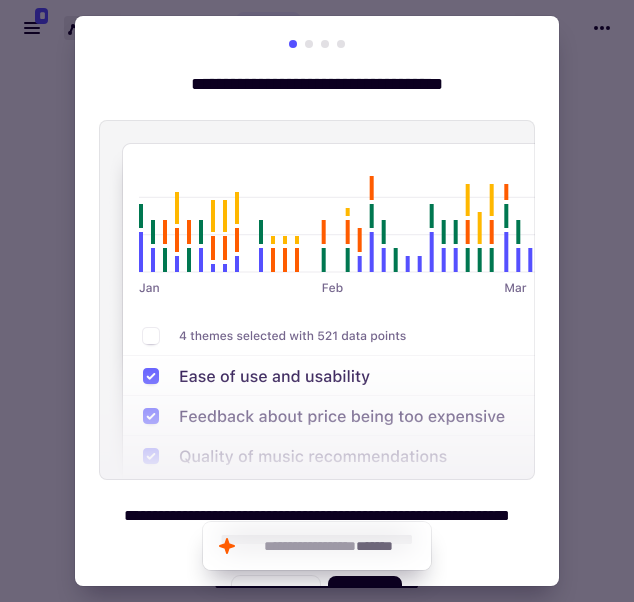 scroll, scrollTop: 0, scrollLeft: 0, axis: both 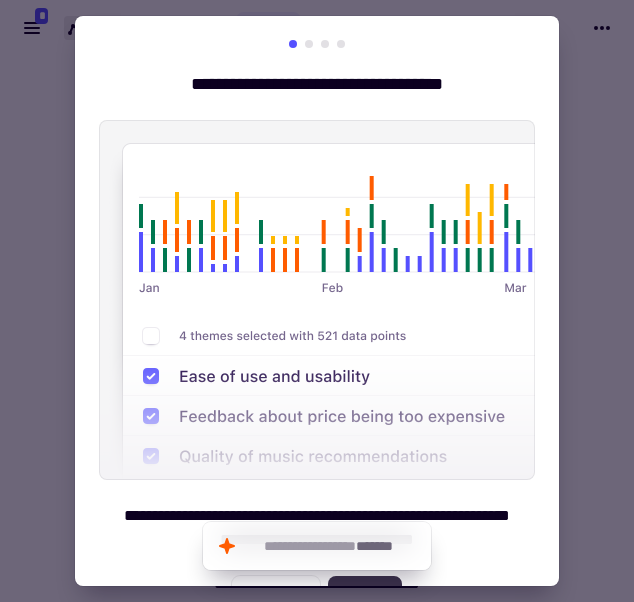 click on "********" 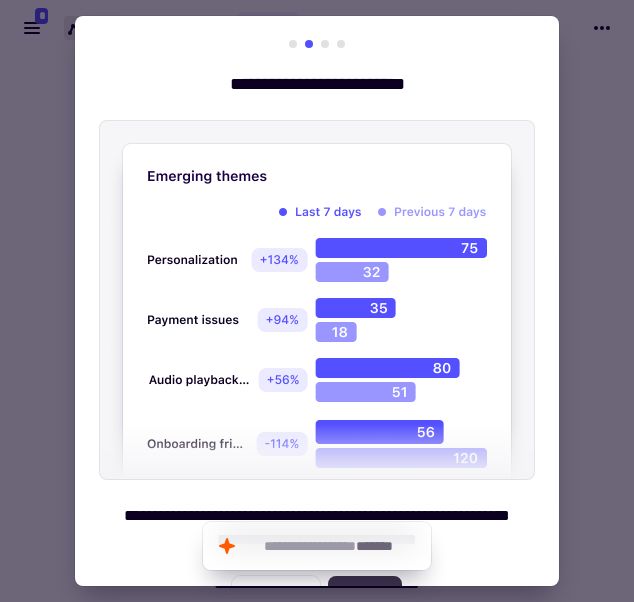 click on "********" 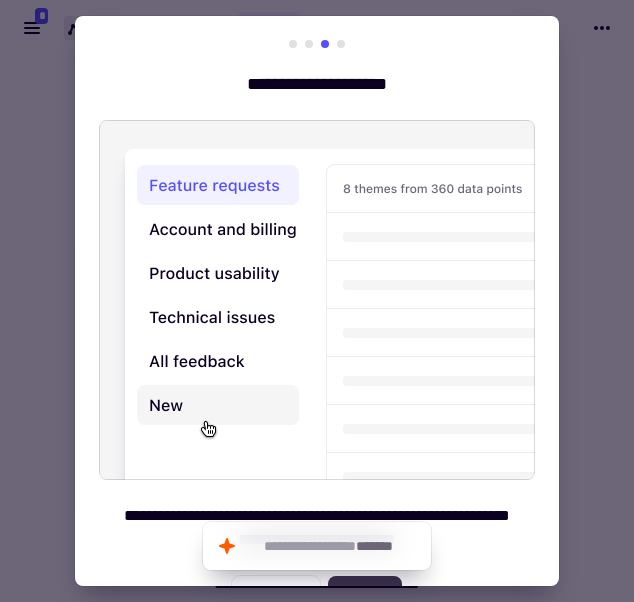 click on "********" 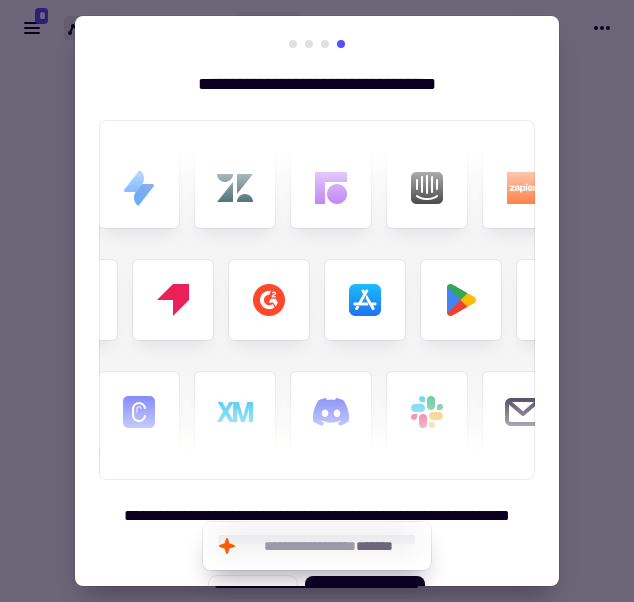 drag, startPoint x: 356, startPoint y: 583, endPoint x: 427, endPoint y: 400, distance: 196.2906 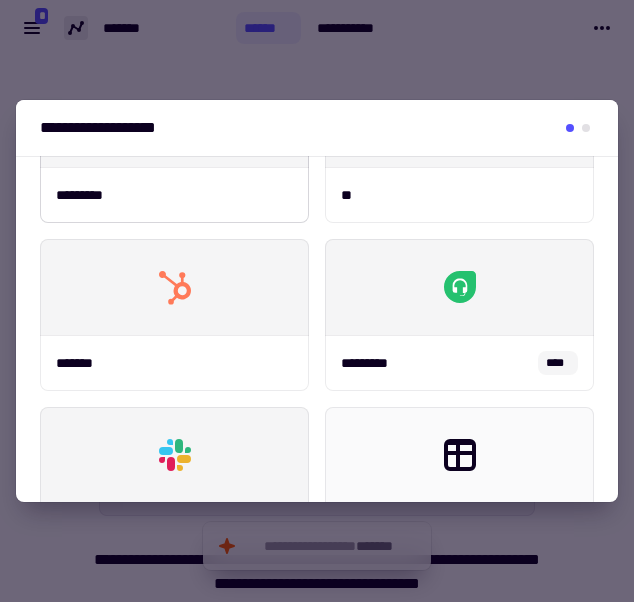 scroll, scrollTop: 617, scrollLeft: 0, axis: vertical 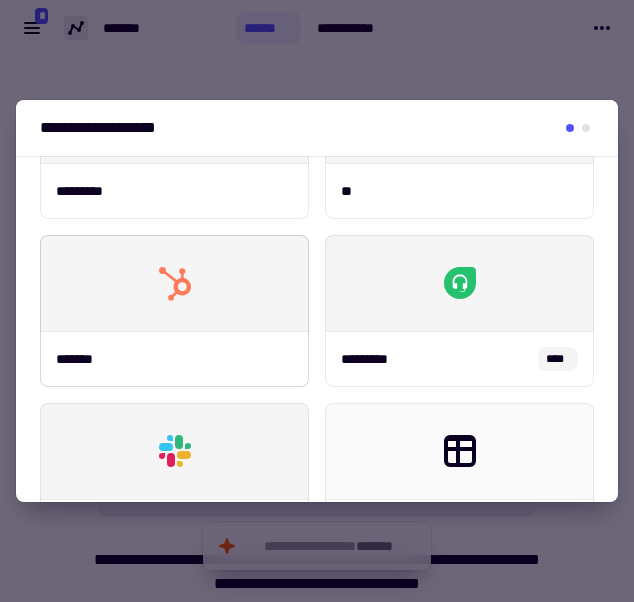 click at bounding box center [174, 283] 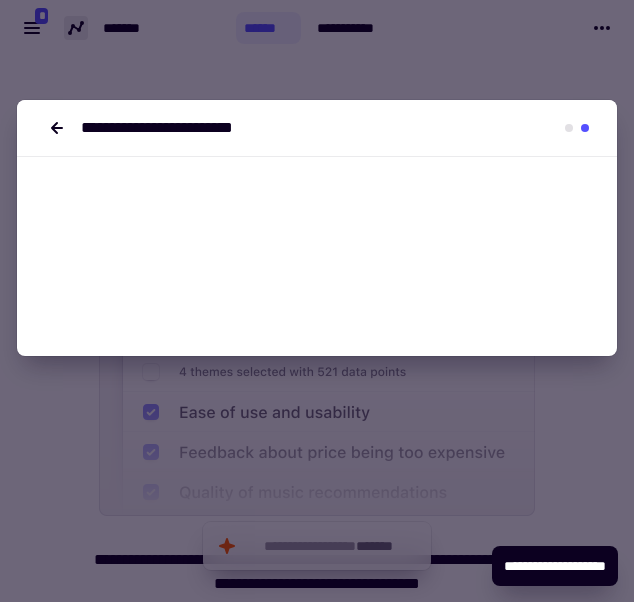 scroll, scrollTop: 0, scrollLeft: 0, axis: both 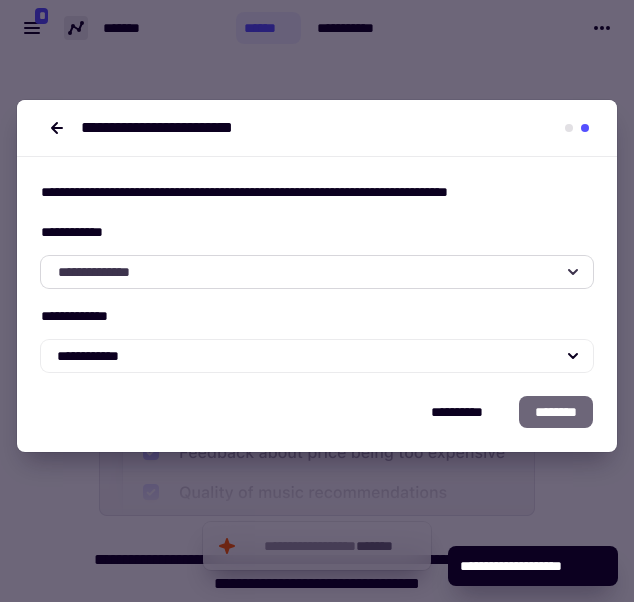 click on "**********" 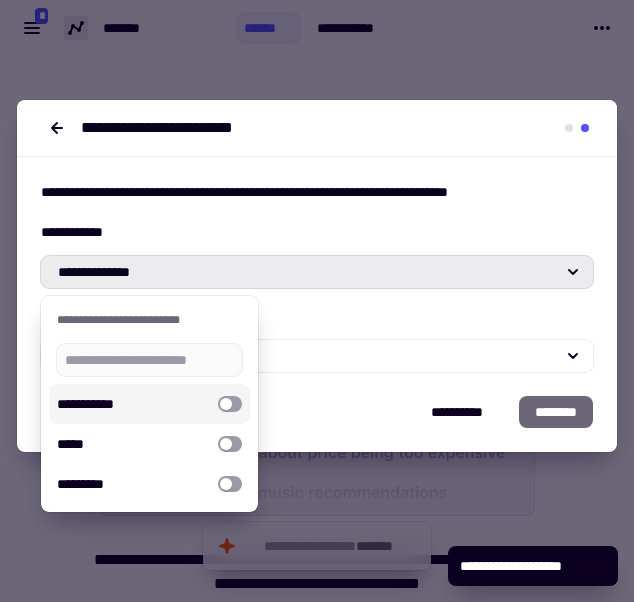 click on "**********" at bounding box center (317, 254) 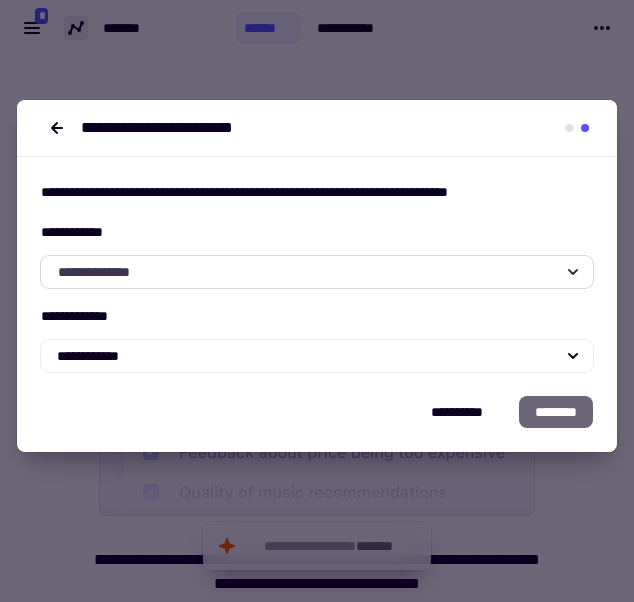 click on "**********" 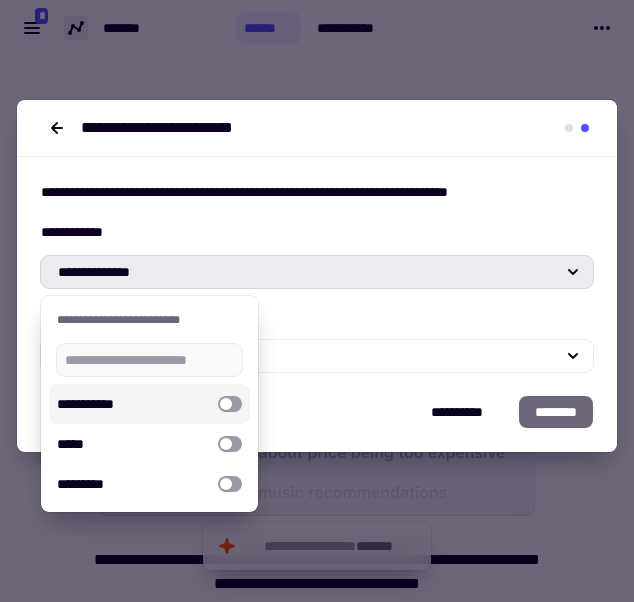 click at bounding box center [230, 404] 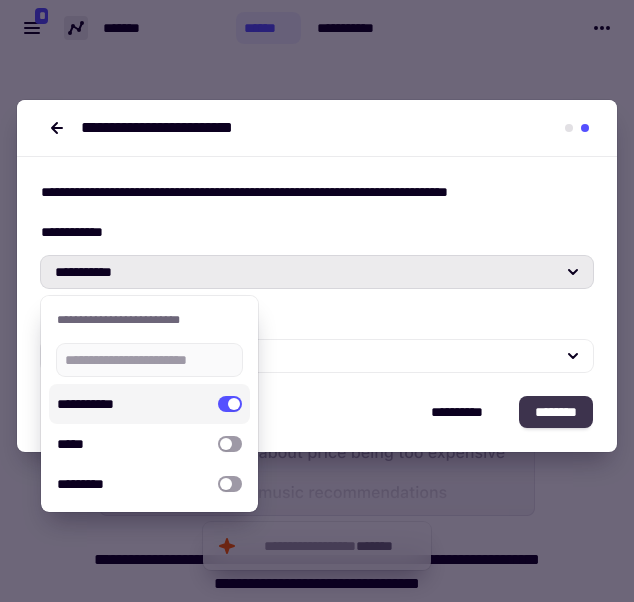 click on "********" 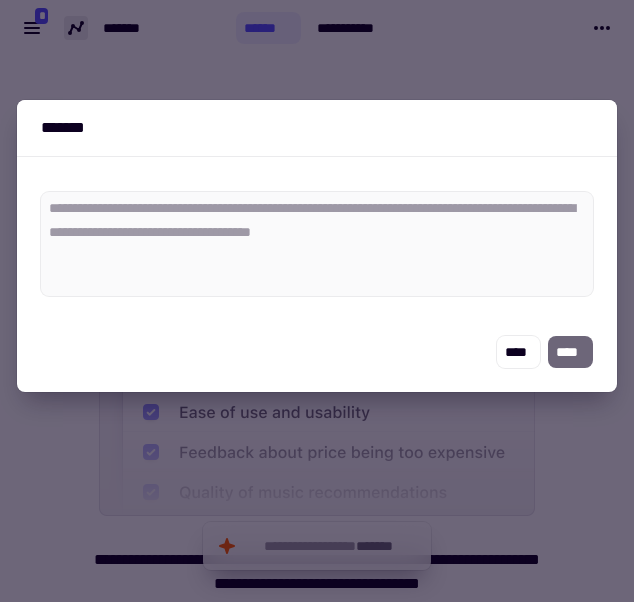 type on "*" 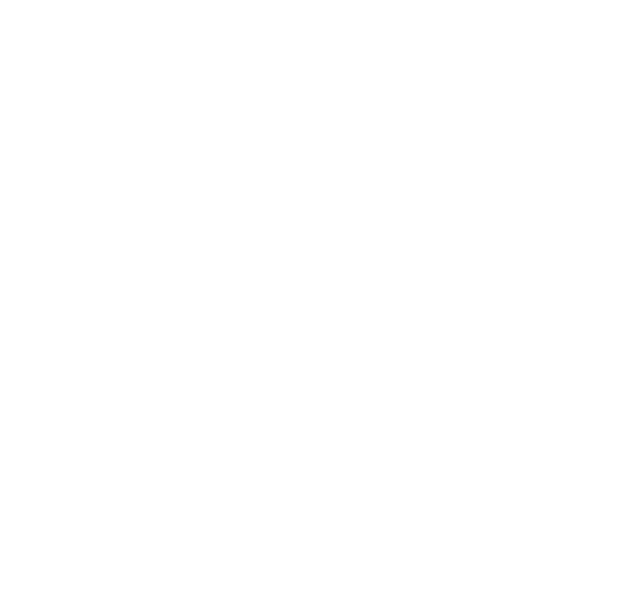 scroll, scrollTop: 0, scrollLeft: 0, axis: both 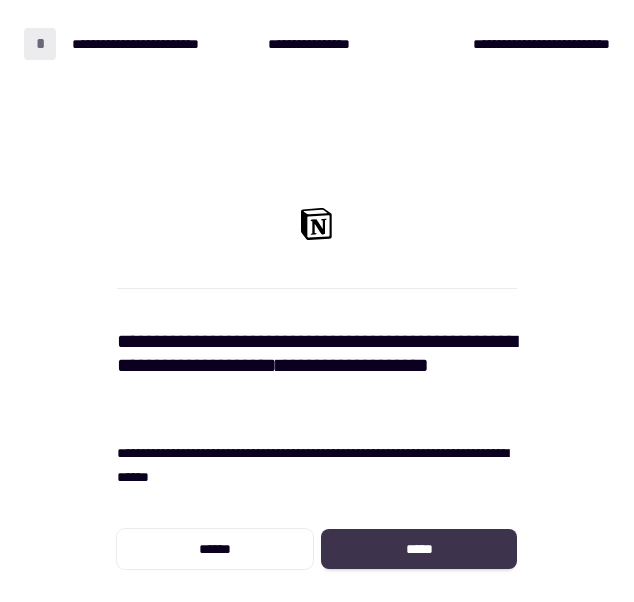 click on "*****" 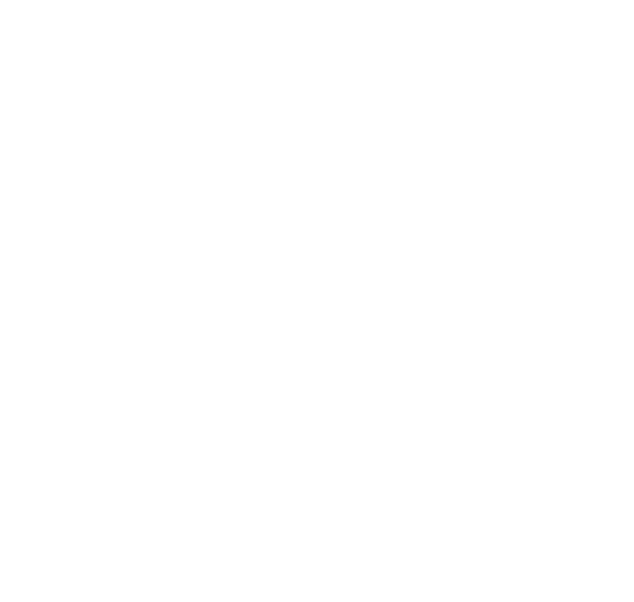 scroll, scrollTop: 0, scrollLeft: 0, axis: both 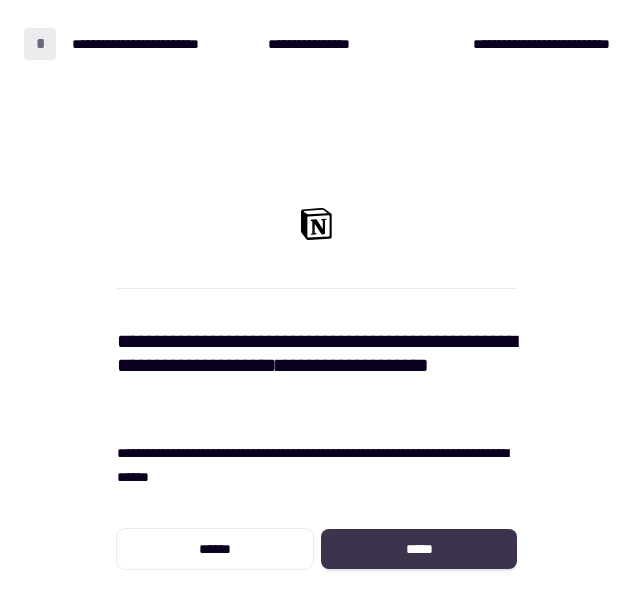 click on "*****" 